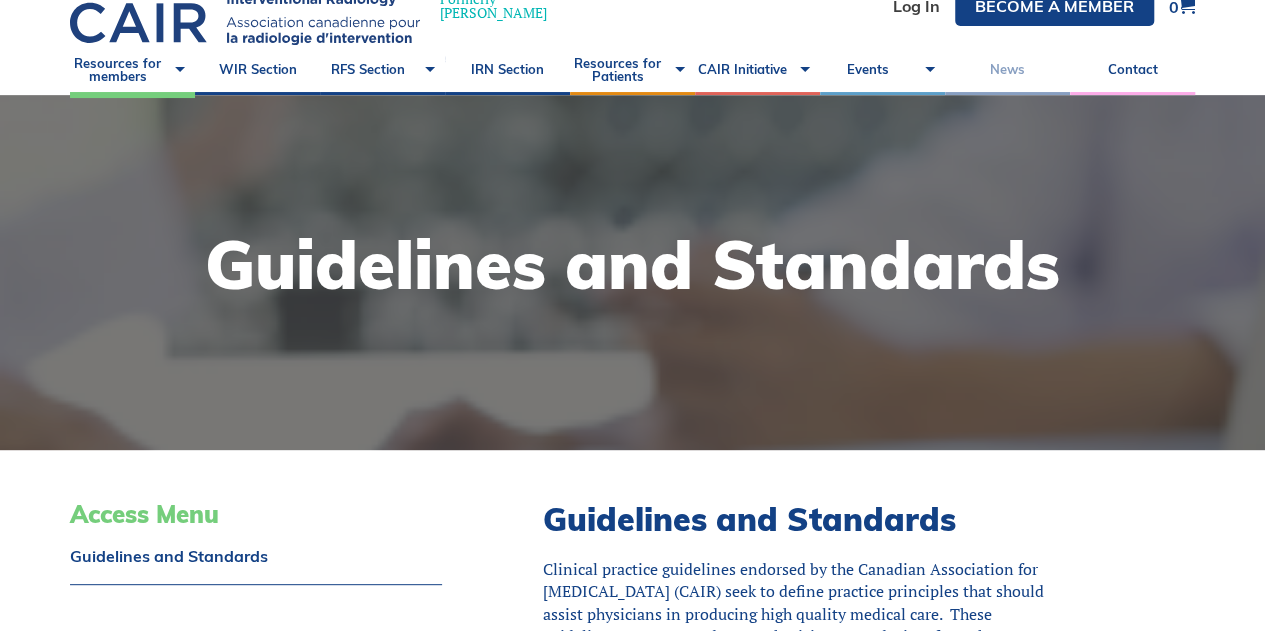 scroll, scrollTop: 0, scrollLeft: 0, axis: both 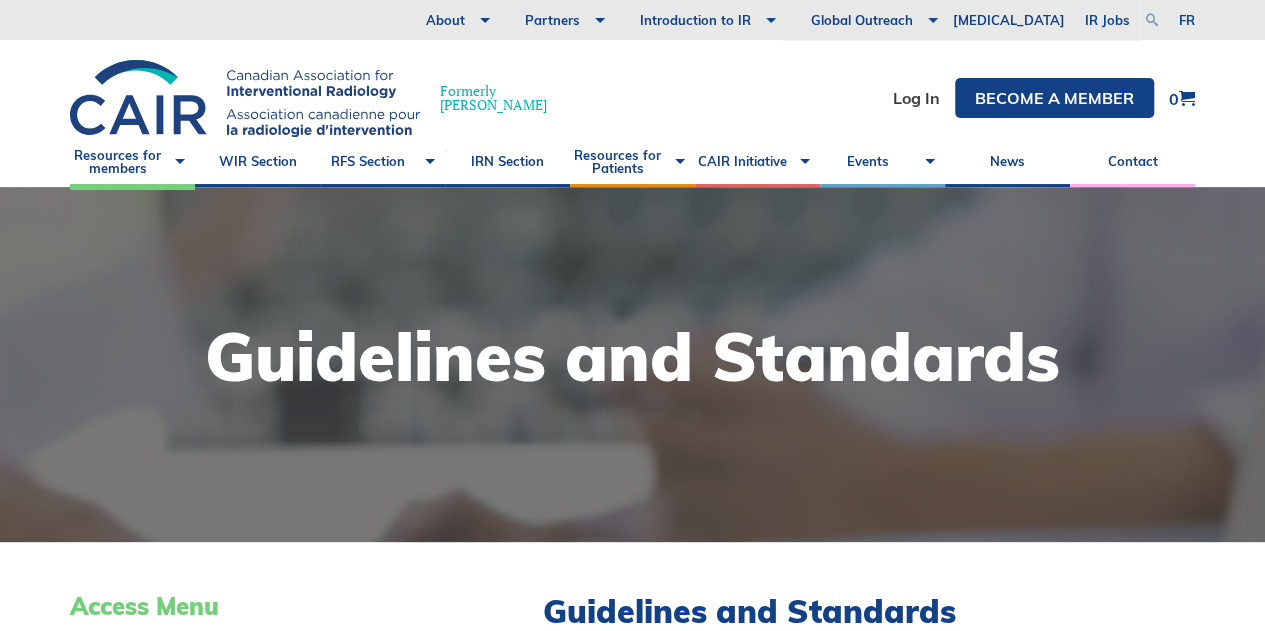 click at bounding box center (1152, 20) 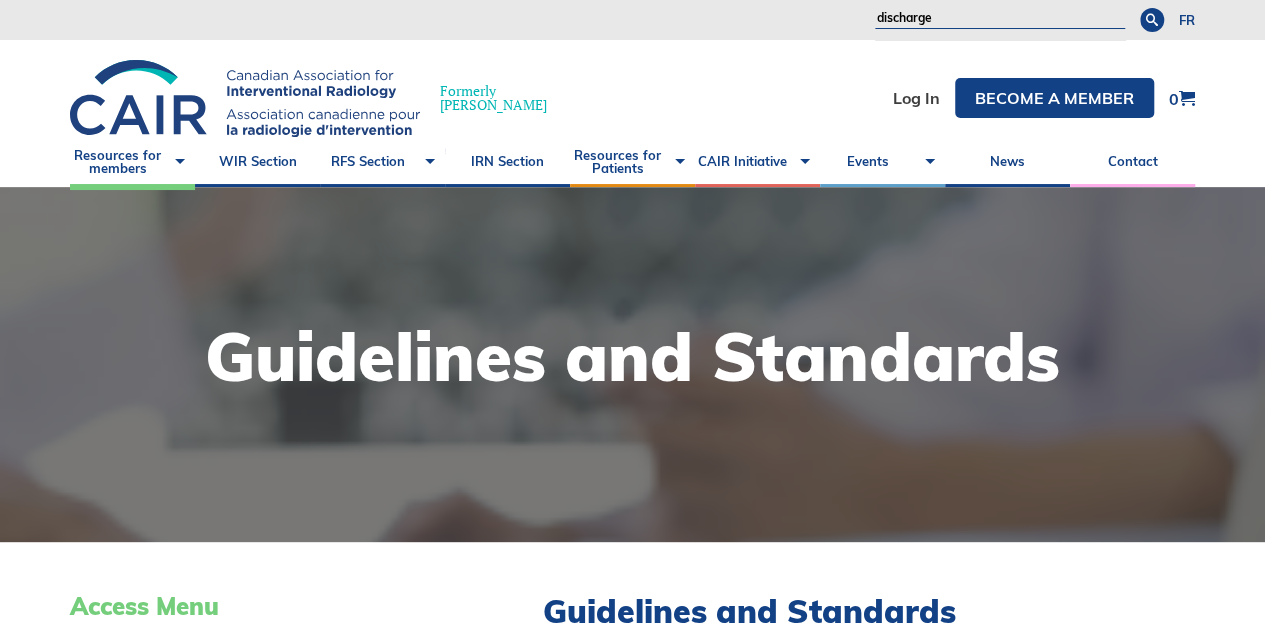 type on "discharge" 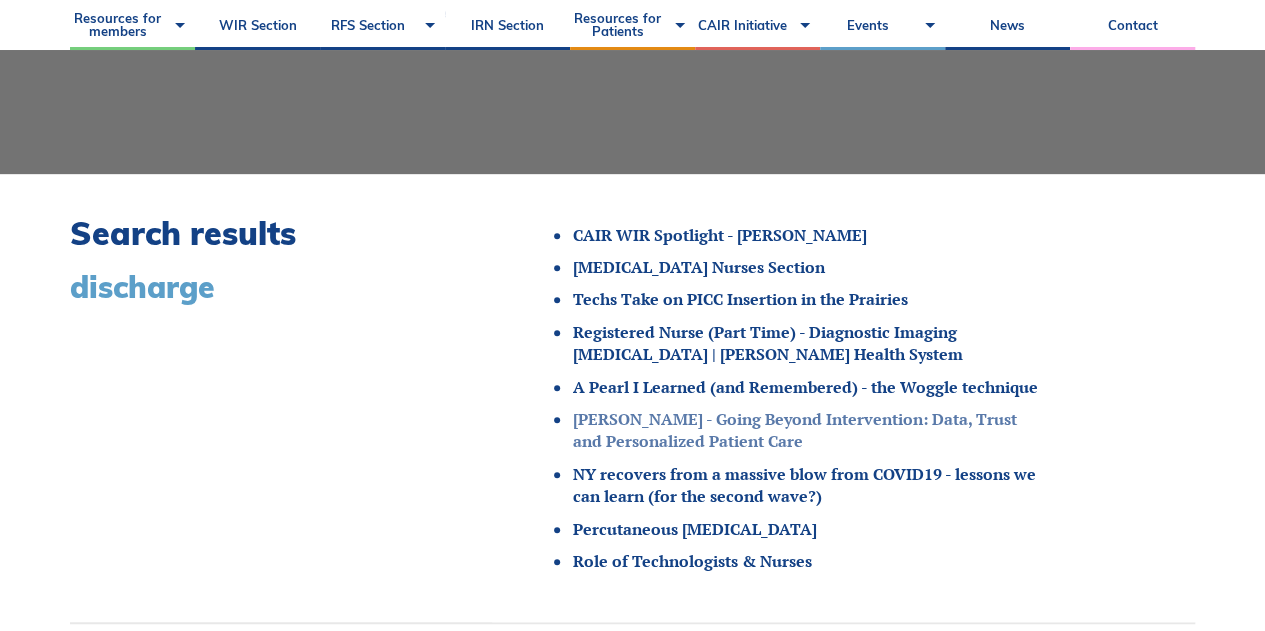 scroll, scrollTop: 400, scrollLeft: 0, axis: vertical 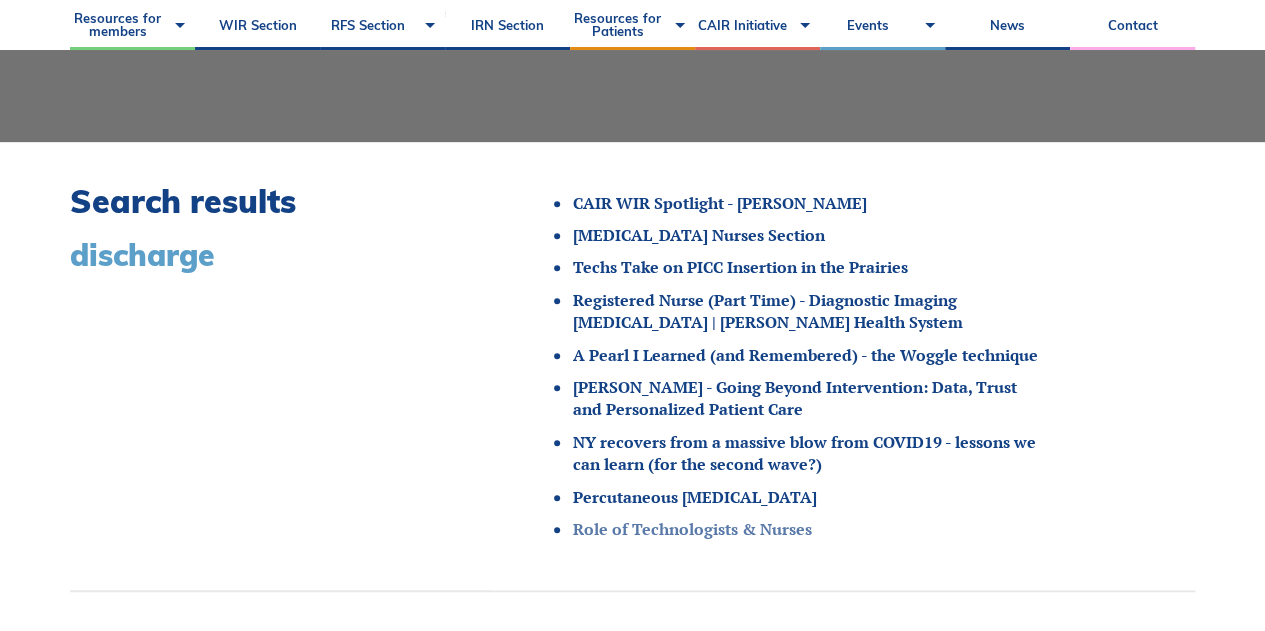click on "Role of Technologists & Nurses" at bounding box center (691, 529) 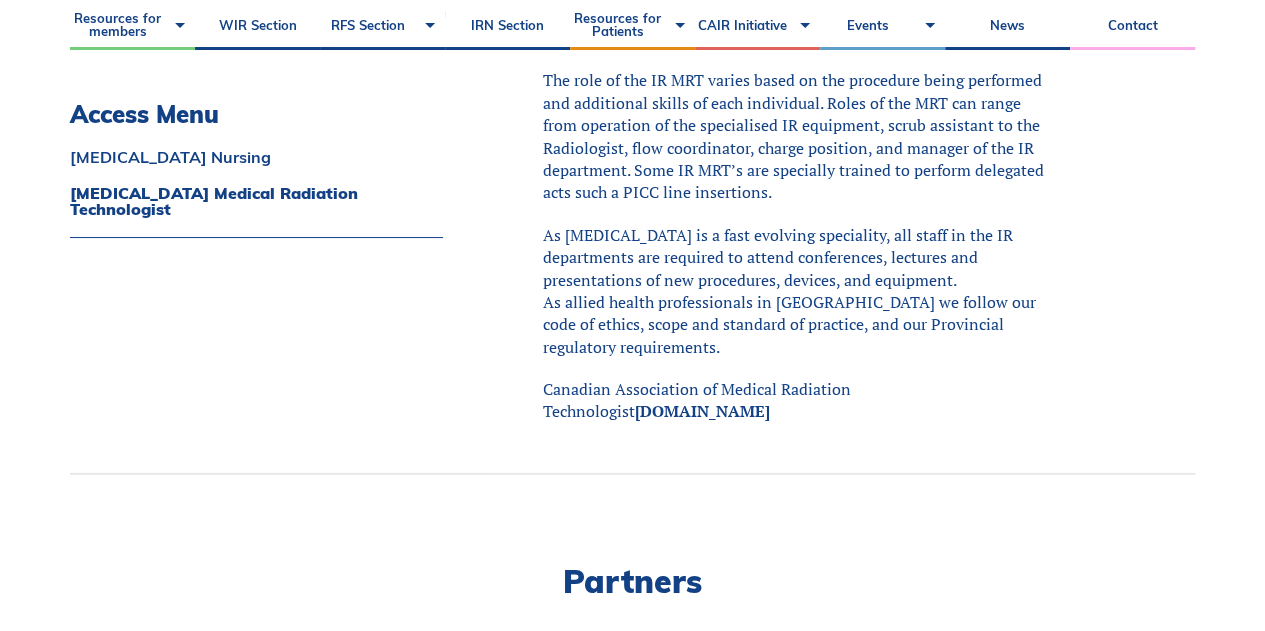 scroll, scrollTop: 1462, scrollLeft: 0, axis: vertical 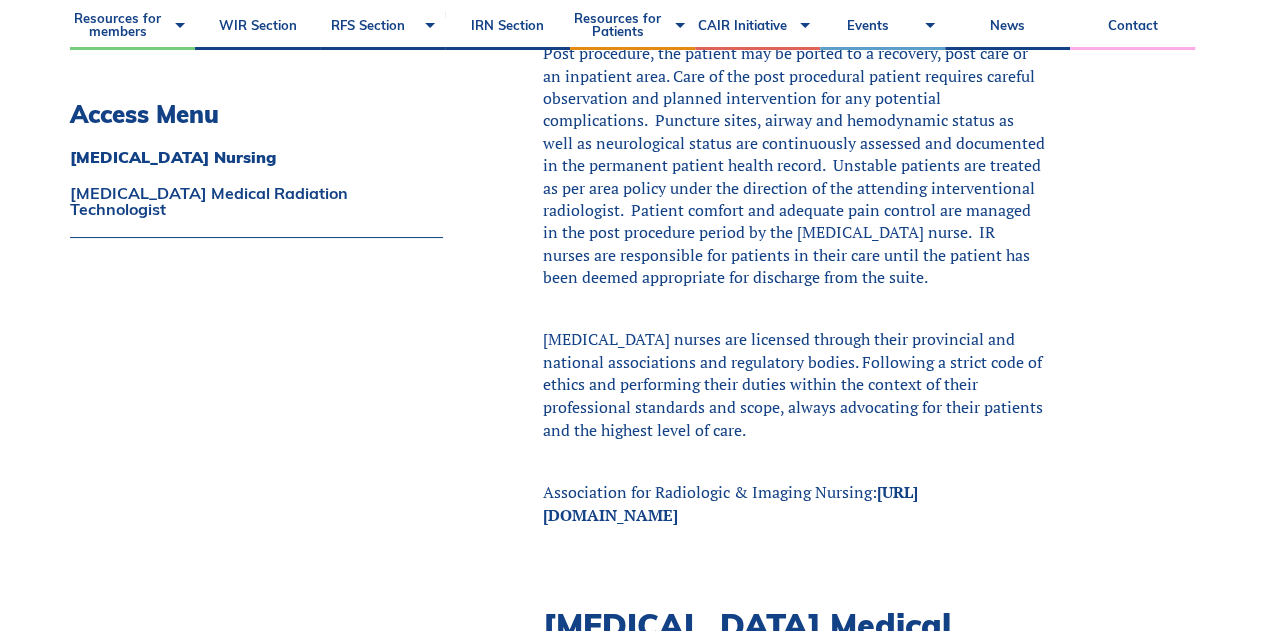 click on "Post procedure, the patient may be ported to a recovery, post care or an inpatient area. Care of the post procedural patient requires careful observation and planned intervention for any potential complications.  Puncture sites, airway and hemodynamic status as well as neurological status are continuously assessed and documented in the permanent patient health record.  Unstable patients are treated as per area policy under the direction of the attending interventional radiologist.  Patient comfort and adequate pain control are managed in the post procedure period by the interventional radiology nurse.  IR nurses are responsible for patients in their care until the patient has been deemed appropriate for discharge from the suite." at bounding box center (793, 165) 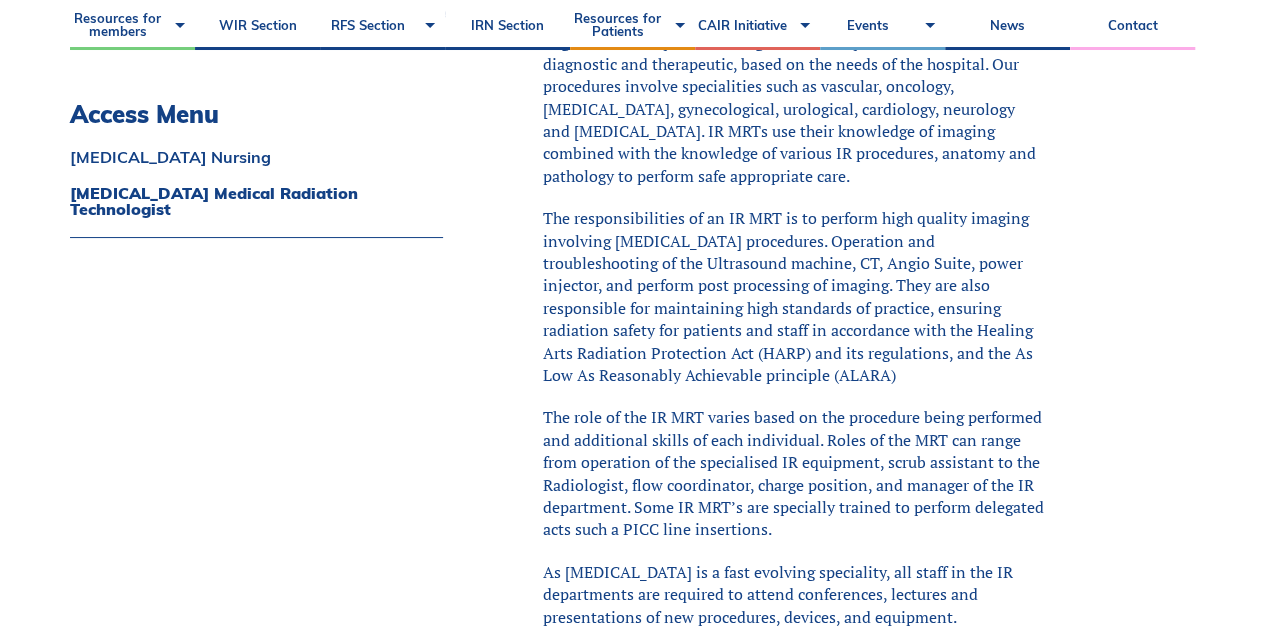 scroll, scrollTop: 2462, scrollLeft: 0, axis: vertical 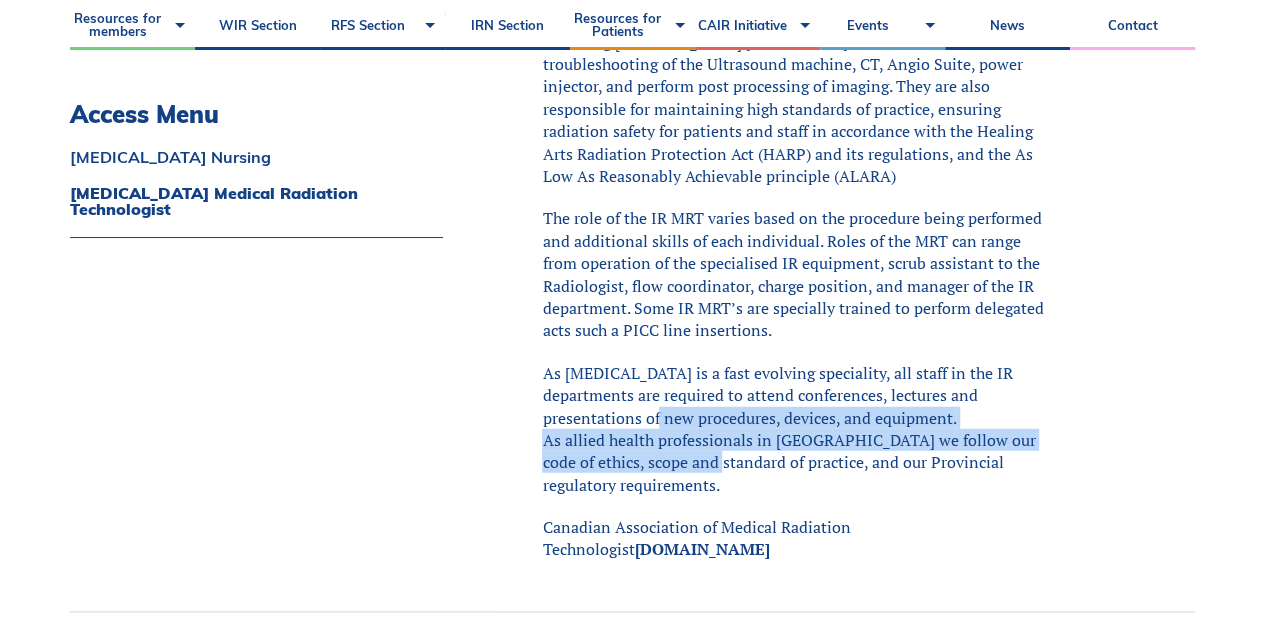 drag, startPoint x: 589, startPoint y: 453, endPoint x: 696, endPoint y: 497, distance: 115.69356 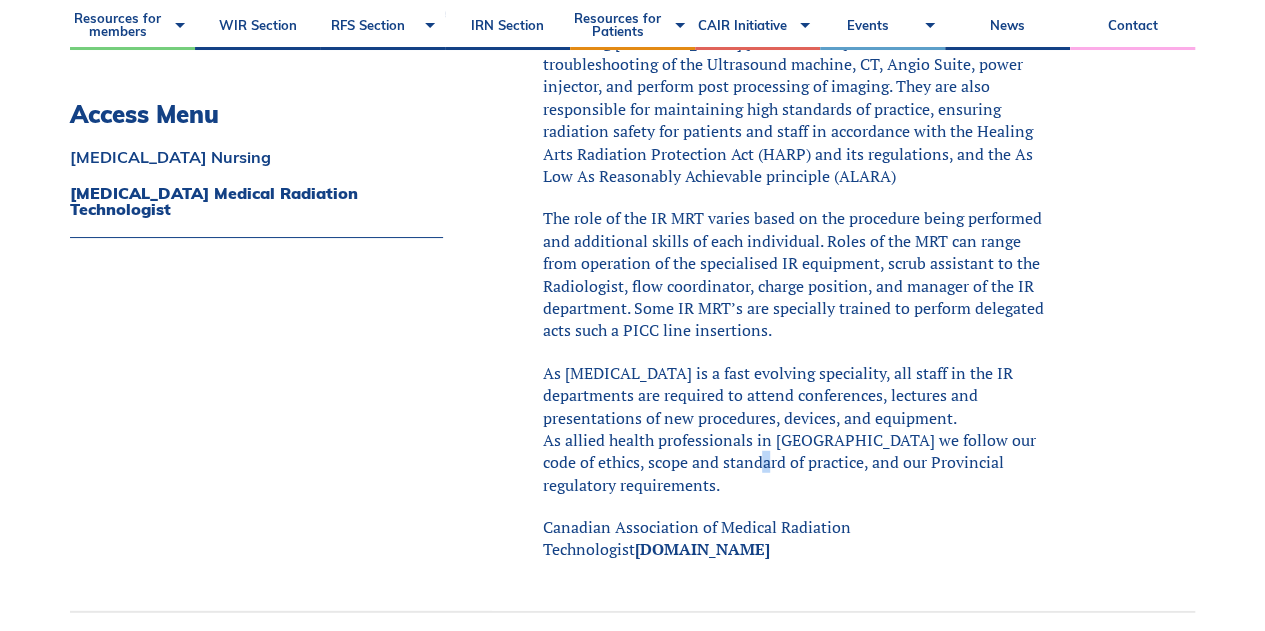 click on "As Interventional Radiology is a fast evolving speciality, all staff in the IR departments are required to attend conferences, lectures and presentations of new procedures, devices, and equipment.
As allied health professionals in Canada we follow our code of ethics, scope and standard of practice, and our Provincial regulatory requirements." at bounding box center (793, 429) 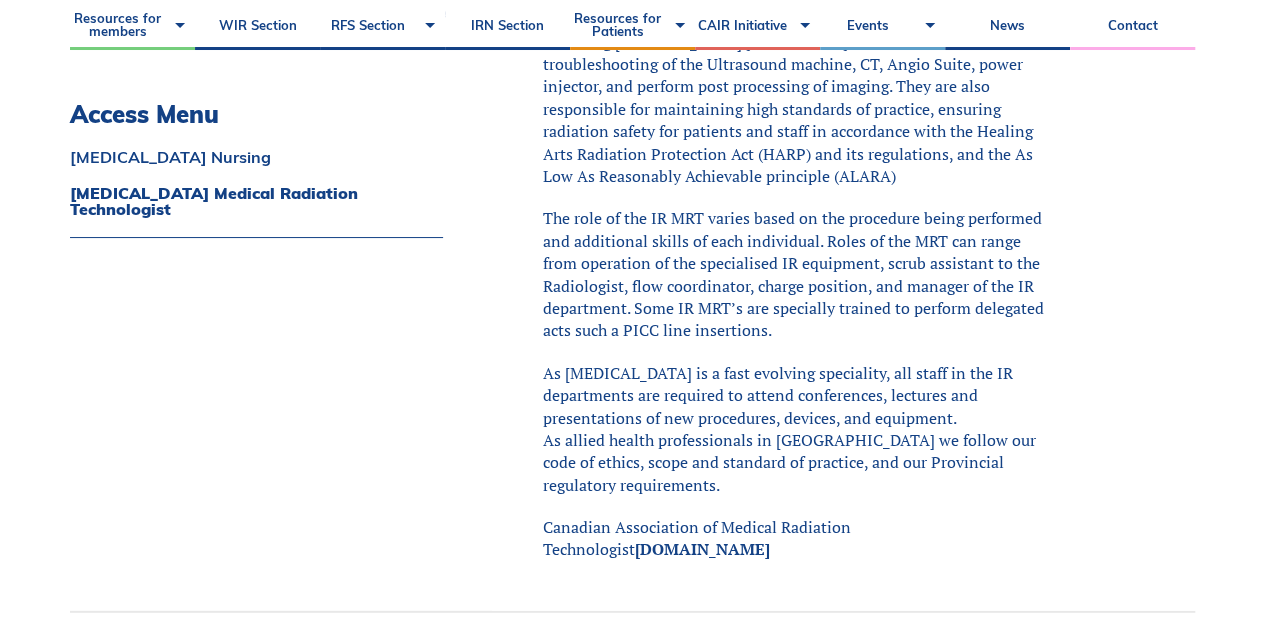 click on "As Interventional Radiology is a fast evolving speciality, all staff in the IR departments are required to attend conferences, lectures and presentations of new procedures, devices, and equipment.
As allied health professionals in Canada we follow our code of ethics, scope and standard of practice, and our Provincial regulatory requirements." at bounding box center [793, 429] 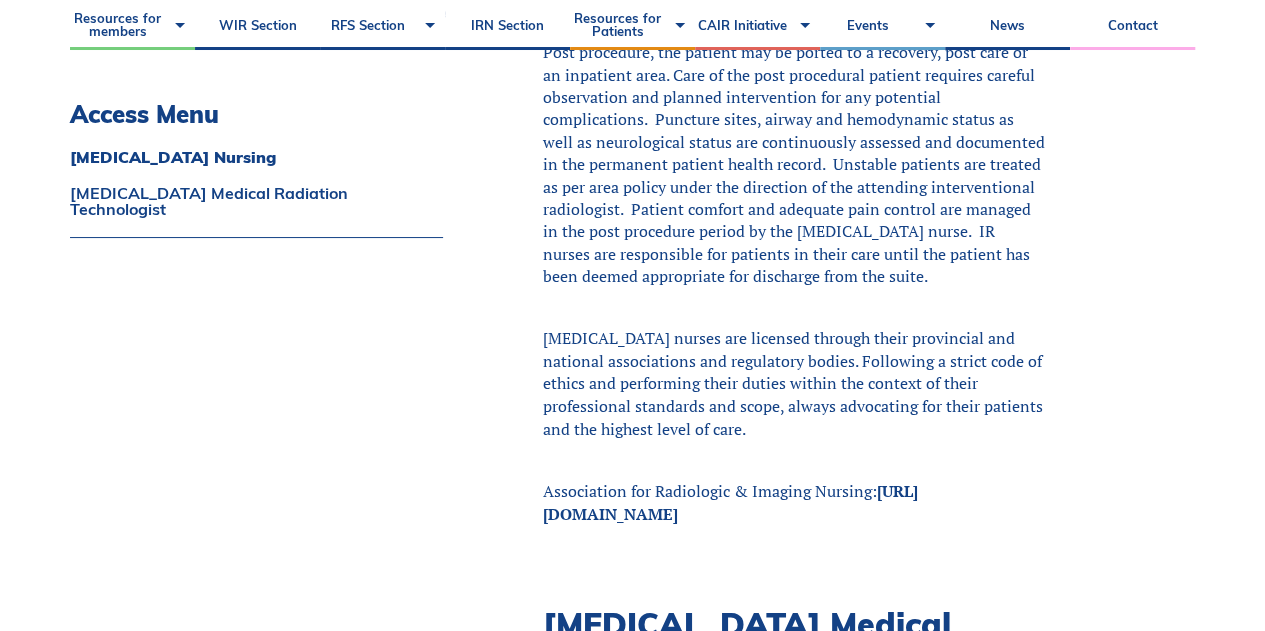 scroll, scrollTop: 1462, scrollLeft: 0, axis: vertical 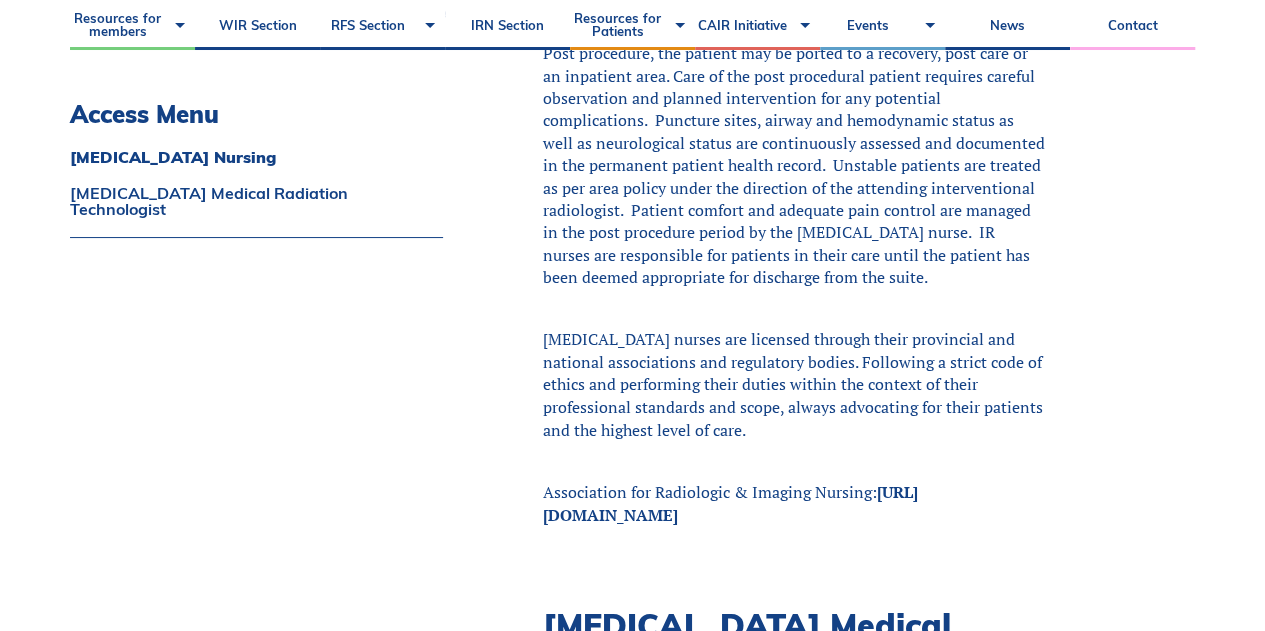 click on "Post procedure, the patient may be ported to a recovery, post care or an inpatient area. Care of the post procedural patient requires careful observation and planned intervention for any potential complications.  Puncture sites, airway and hemodynamic status as well as neurological status are continuously assessed and documented in the permanent patient health record.  Unstable patients are treated as per area policy under the direction of the attending interventional radiologist.  Patient comfort and adequate pain control are managed in the post procedure period by the [MEDICAL_DATA] nurse.  IR nurses are responsible for patients in their care until the patient has been deemed appropriate for discharge from the suite." at bounding box center (793, 165) 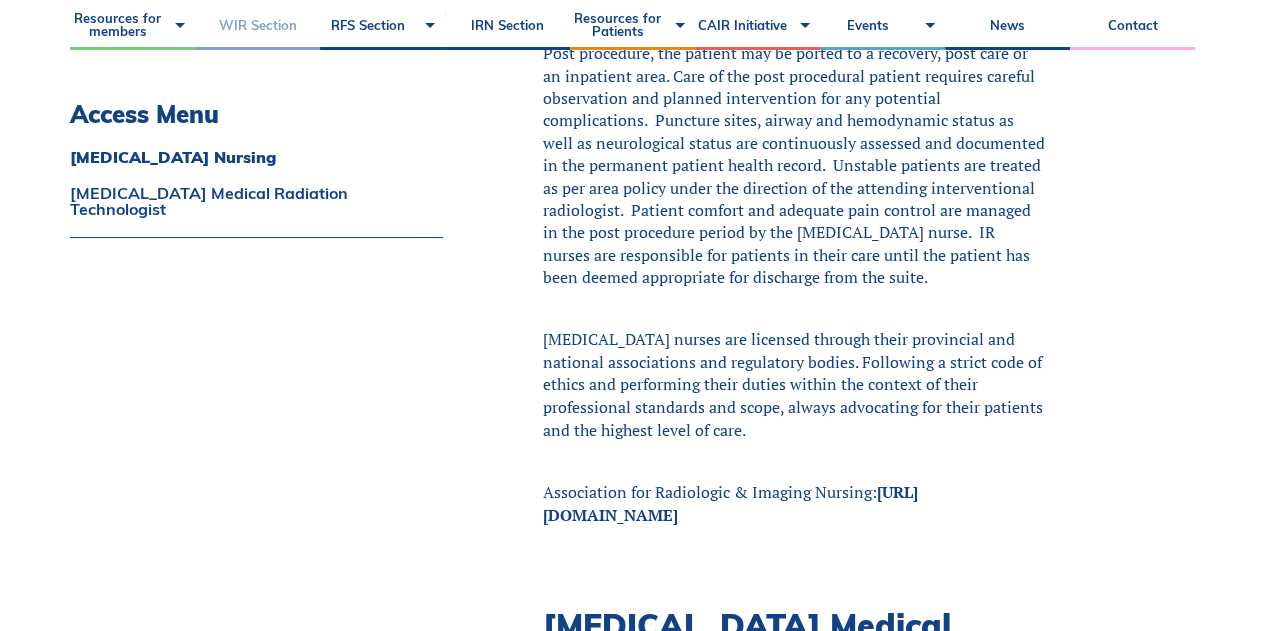 click on "WIR Section" at bounding box center [257, 25] 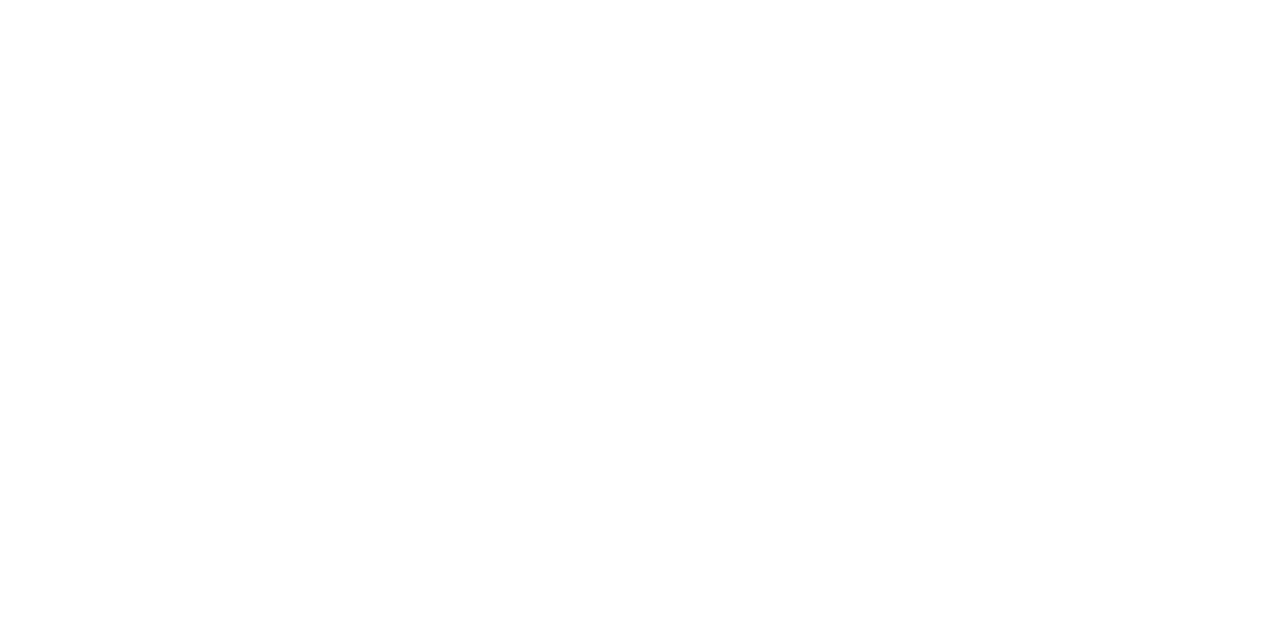 scroll, scrollTop: 0, scrollLeft: 0, axis: both 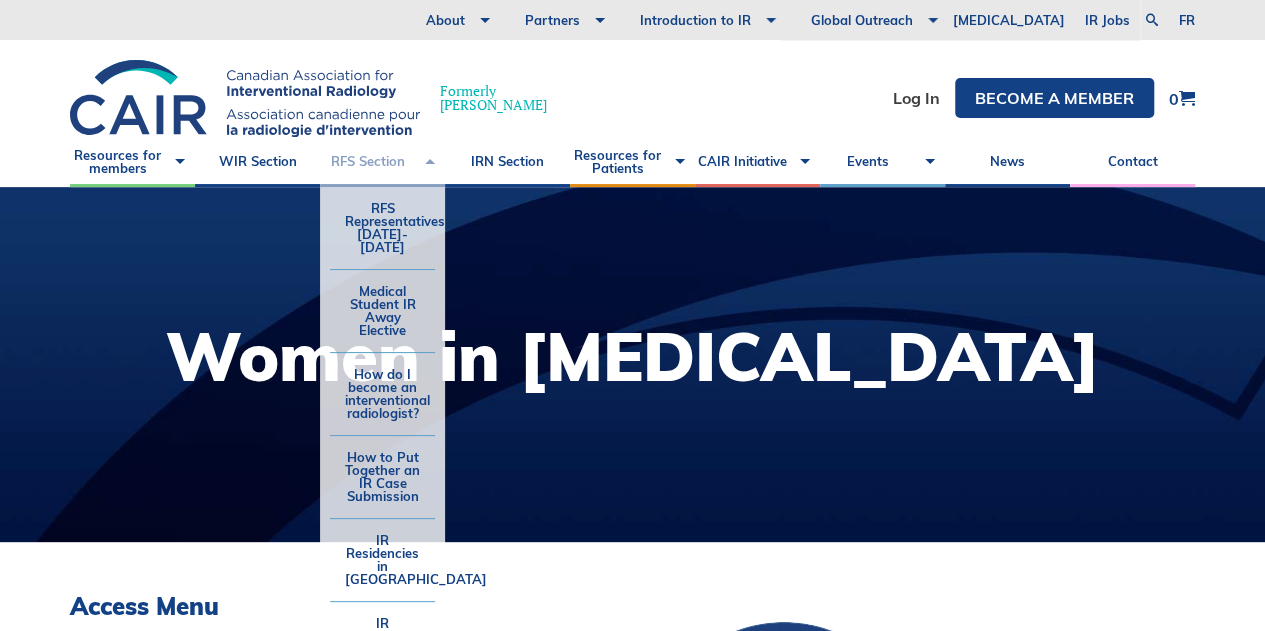 click on "RFS Section" at bounding box center [382, 162] 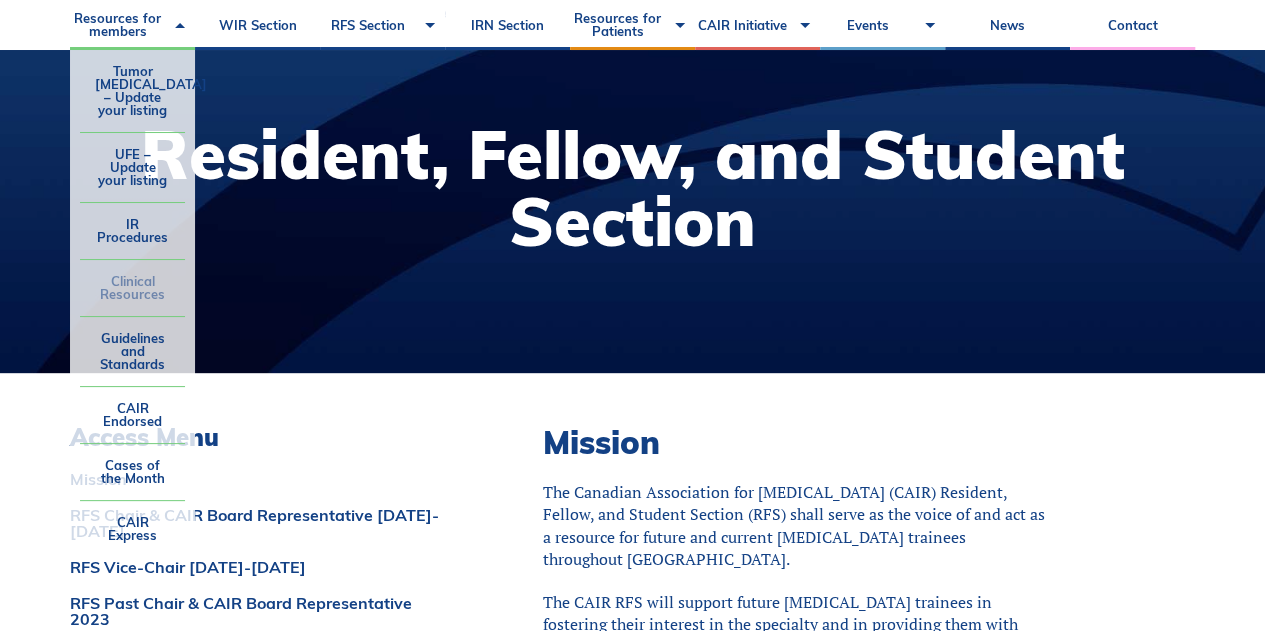 scroll, scrollTop: 200, scrollLeft: 0, axis: vertical 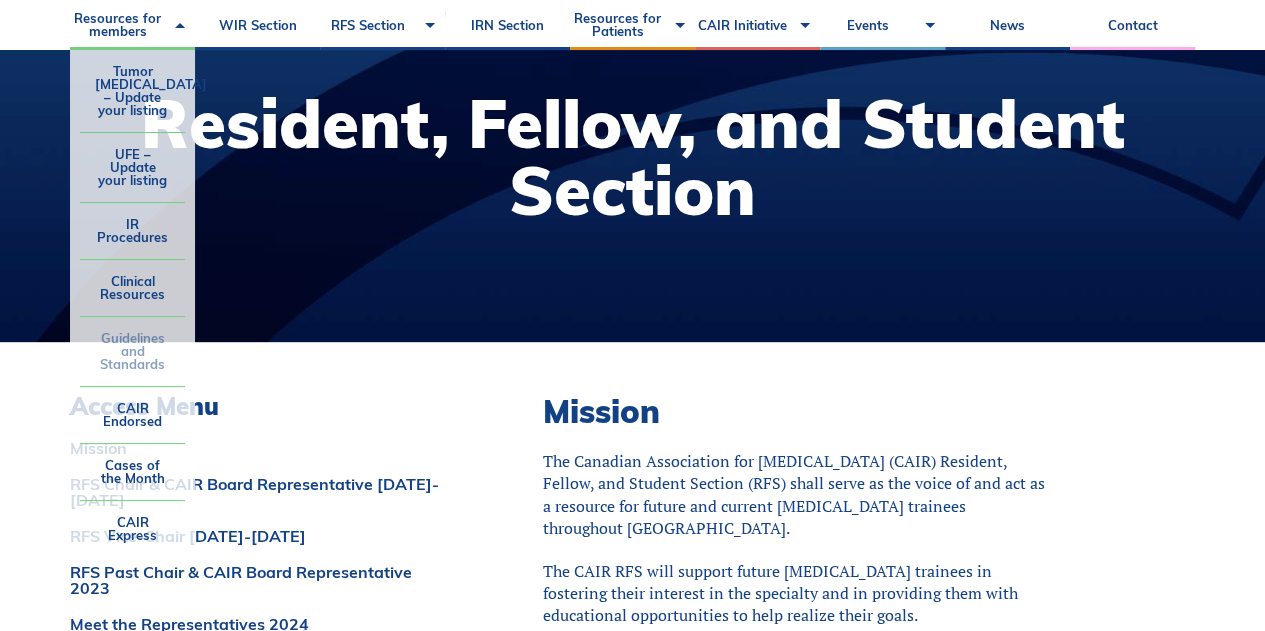 click on "Guidelines and Standards" at bounding box center [132, 351] 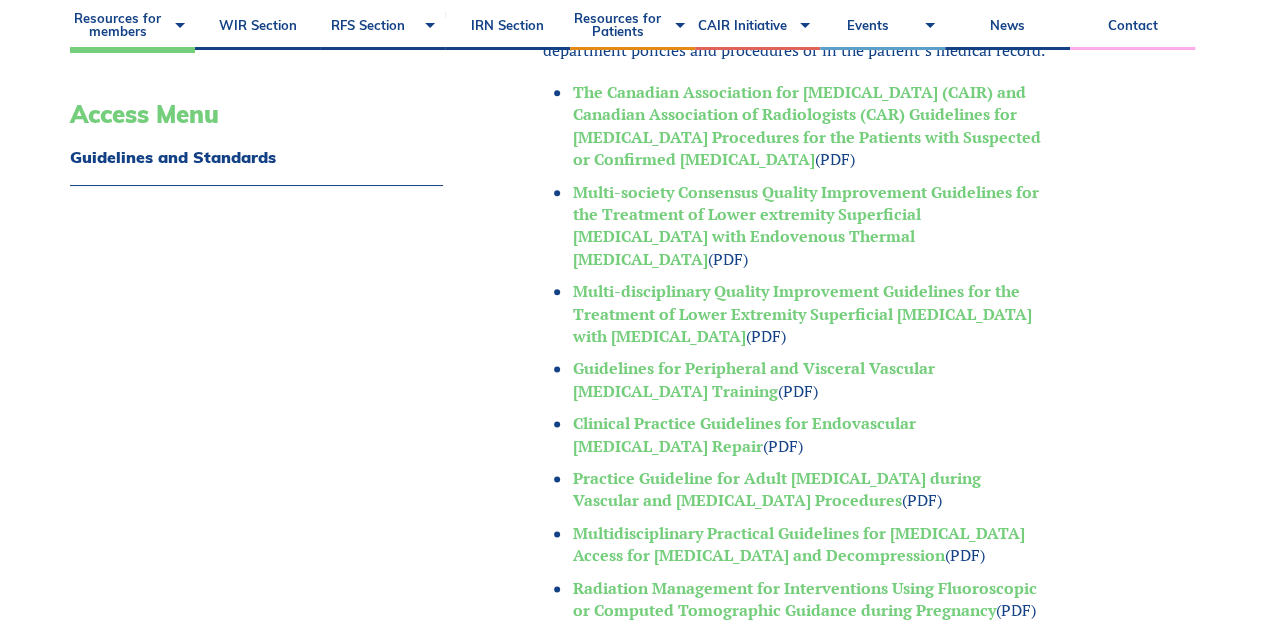 scroll, scrollTop: 1200, scrollLeft: 0, axis: vertical 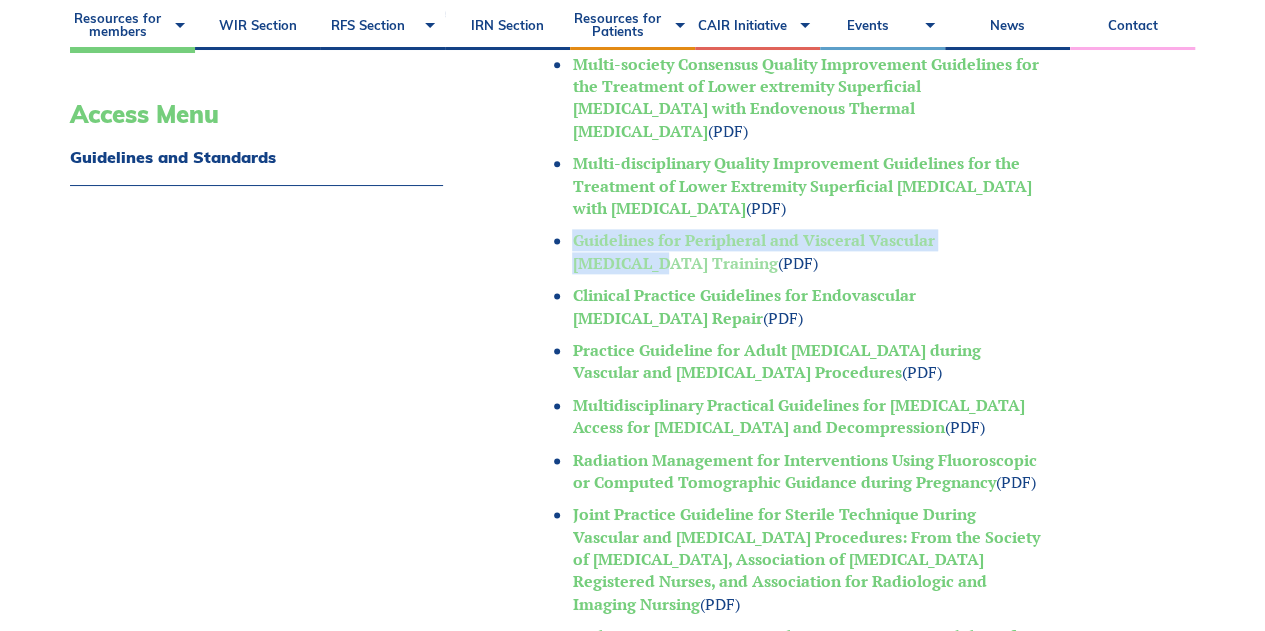 drag, startPoint x: 498, startPoint y: 210, endPoint x: 1022, endPoint y: 228, distance: 524.3091 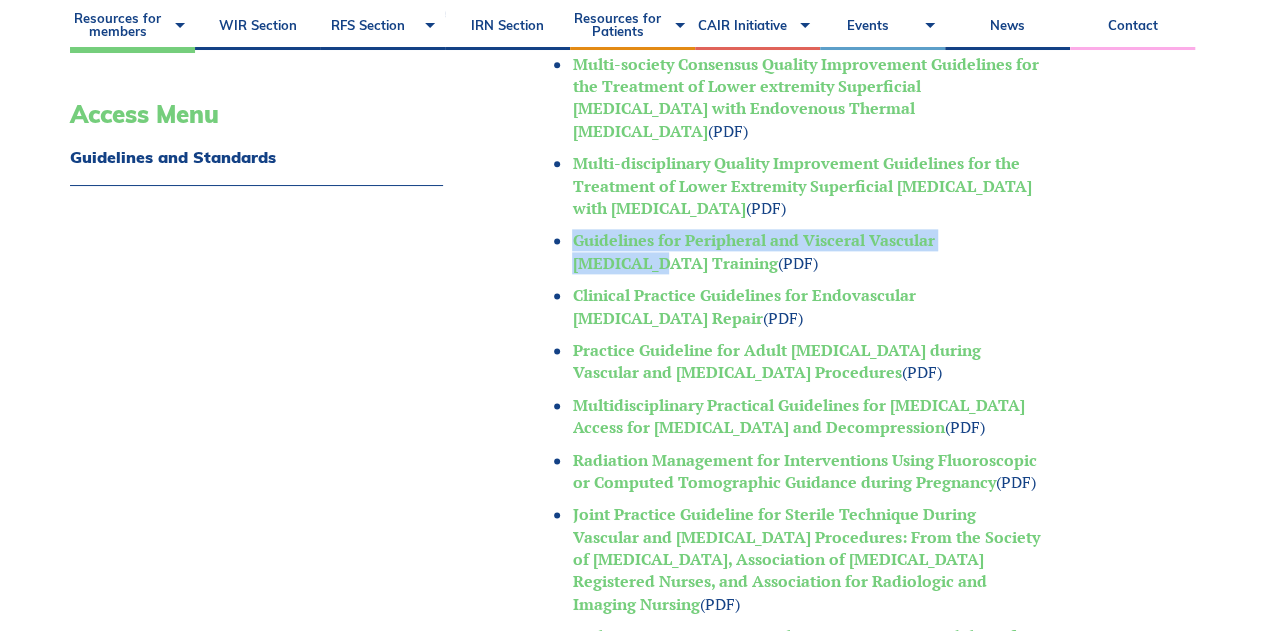 scroll, scrollTop: 1300, scrollLeft: 0, axis: vertical 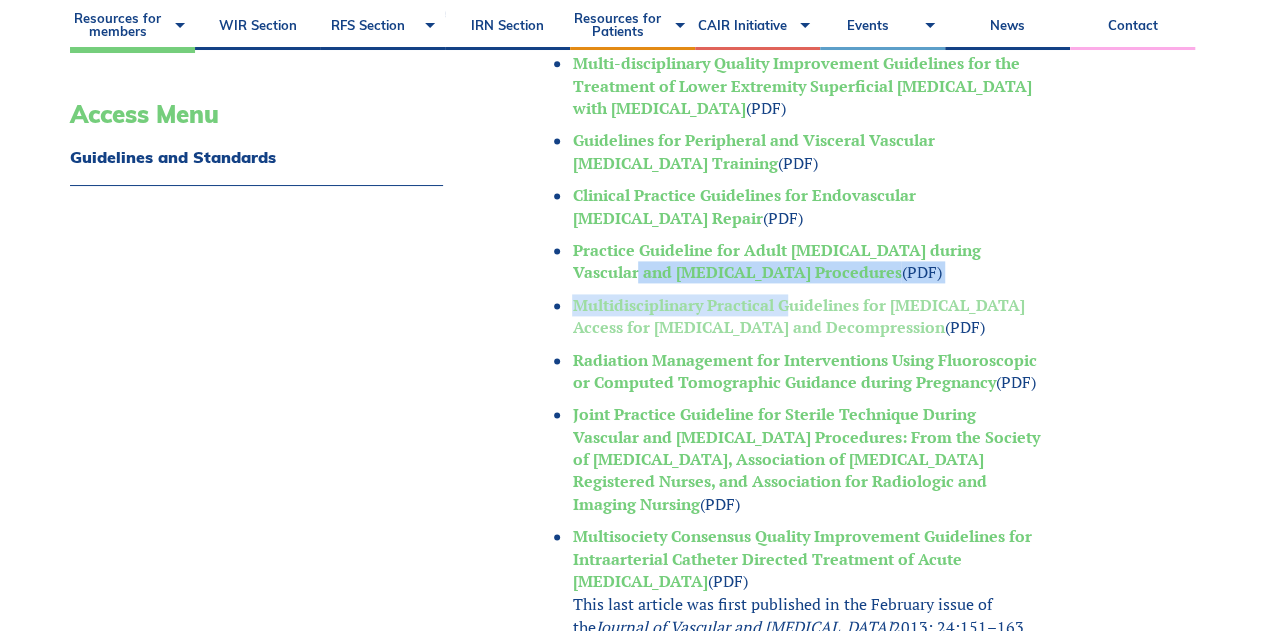 drag, startPoint x: 472, startPoint y: 249, endPoint x: 794, endPoint y: 291, distance: 324.72757 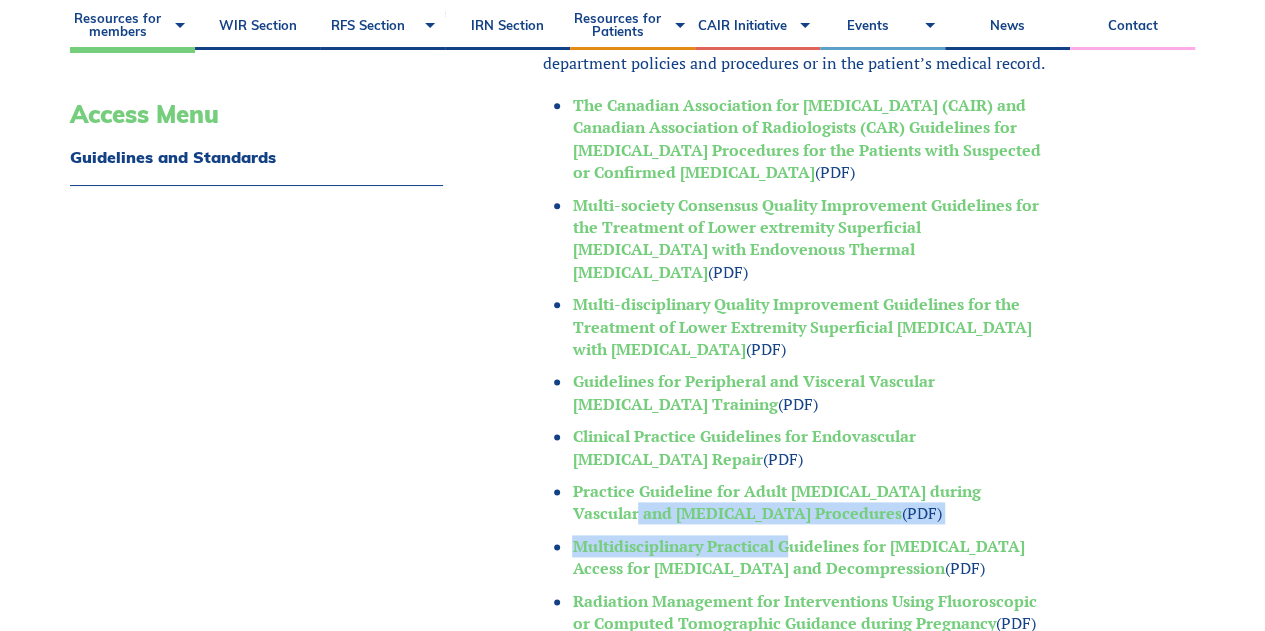 scroll, scrollTop: 894, scrollLeft: 0, axis: vertical 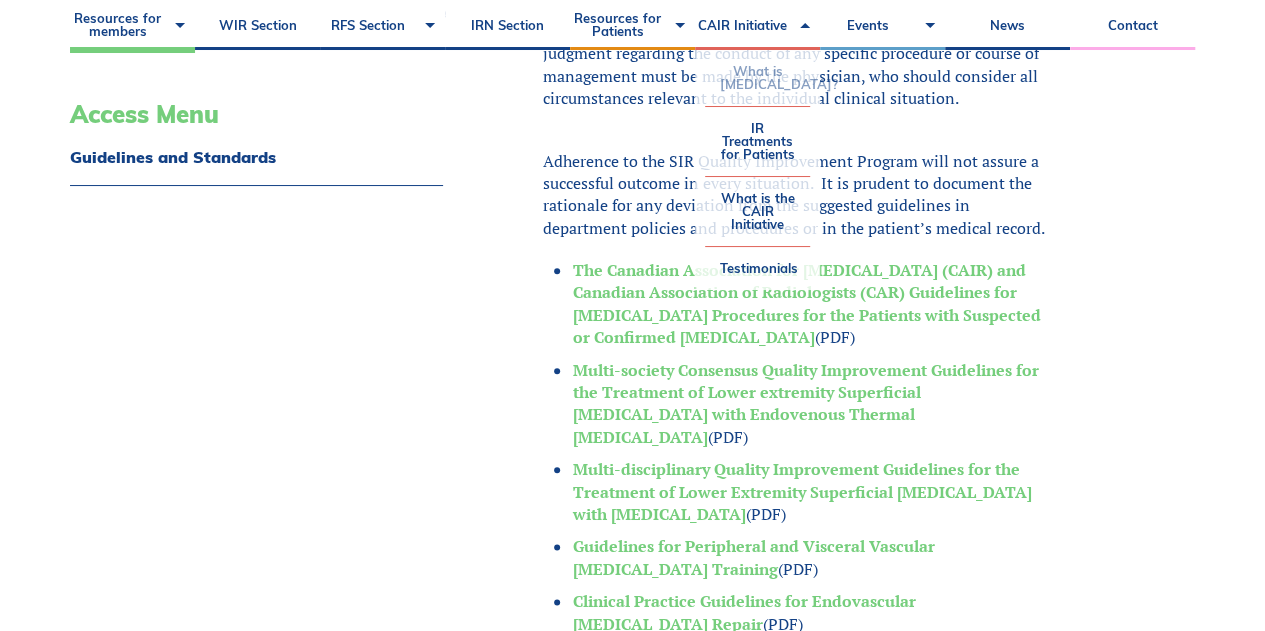click on "What is [MEDICAL_DATA]?" at bounding box center [757, 78] 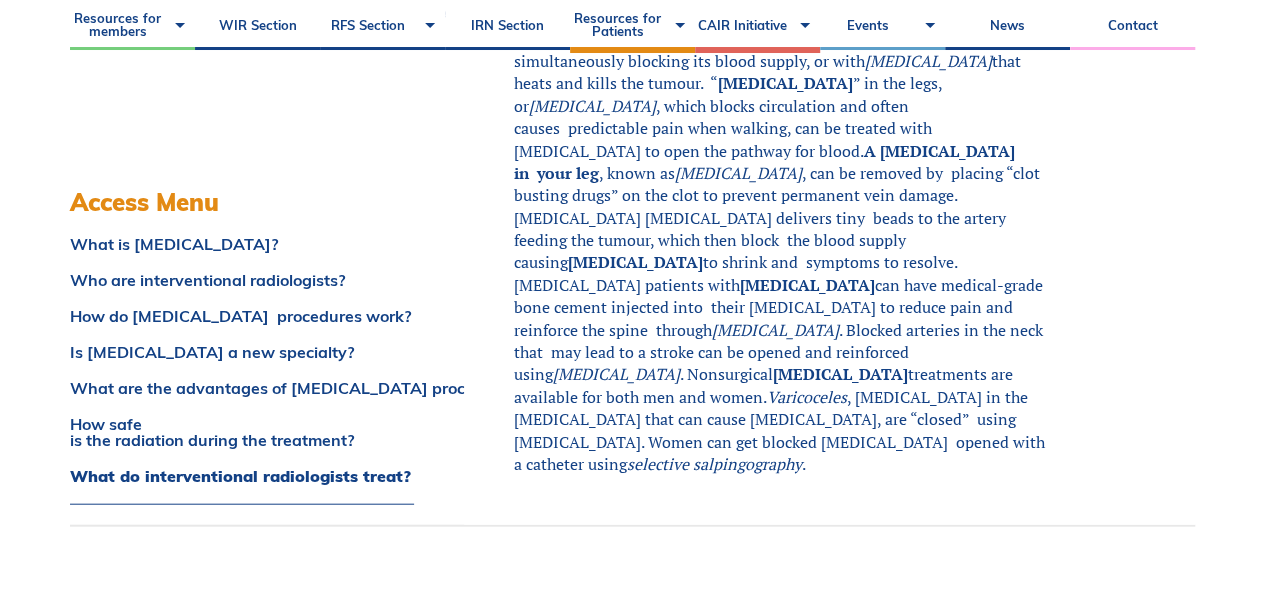 scroll, scrollTop: 2200, scrollLeft: 0, axis: vertical 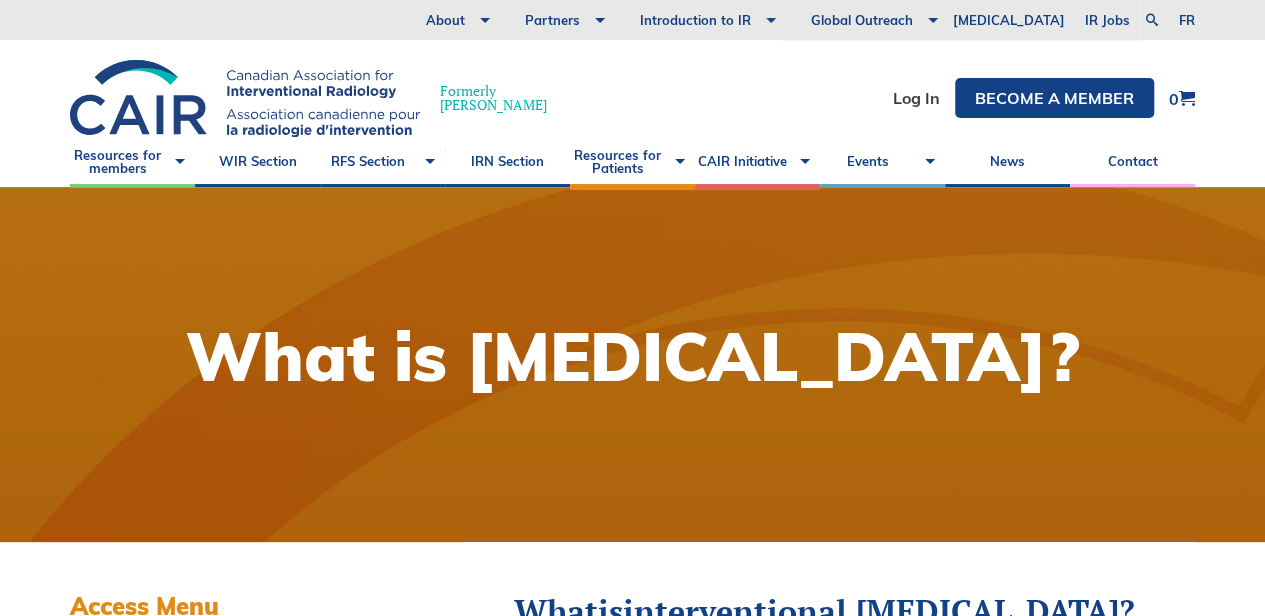 drag, startPoint x: 928, startPoint y: 294, endPoint x: 898, endPoint y: -72, distance: 367.22745 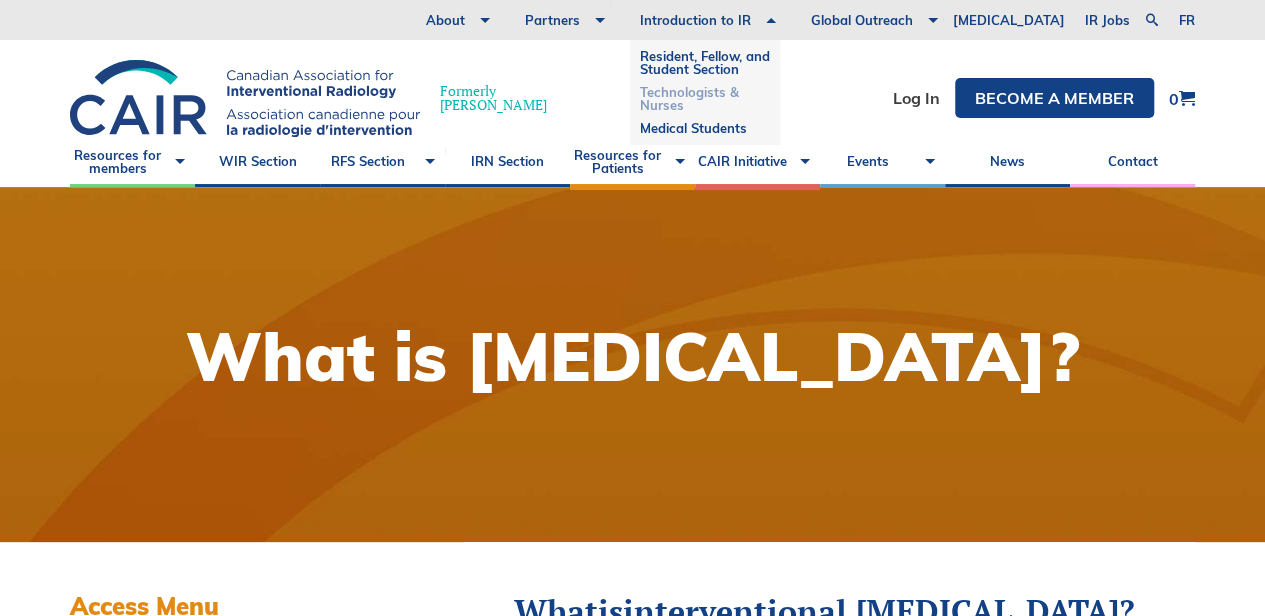 click on "Technologists & Nurses" at bounding box center (705, 99) 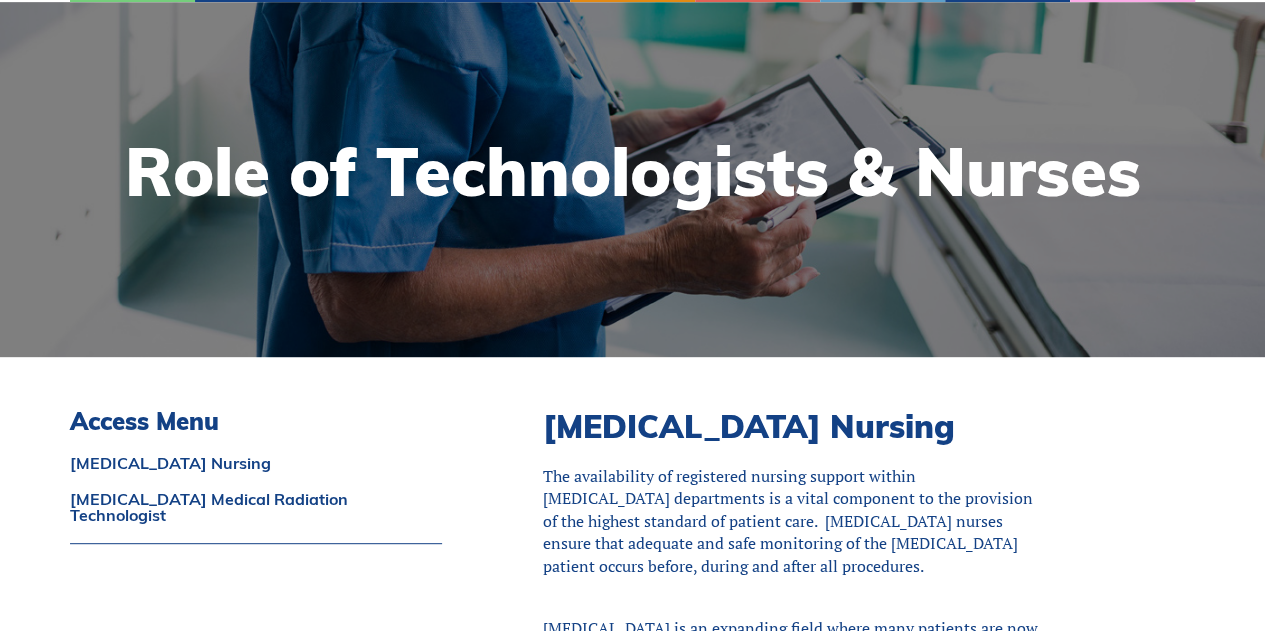 scroll, scrollTop: 300, scrollLeft: 0, axis: vertical 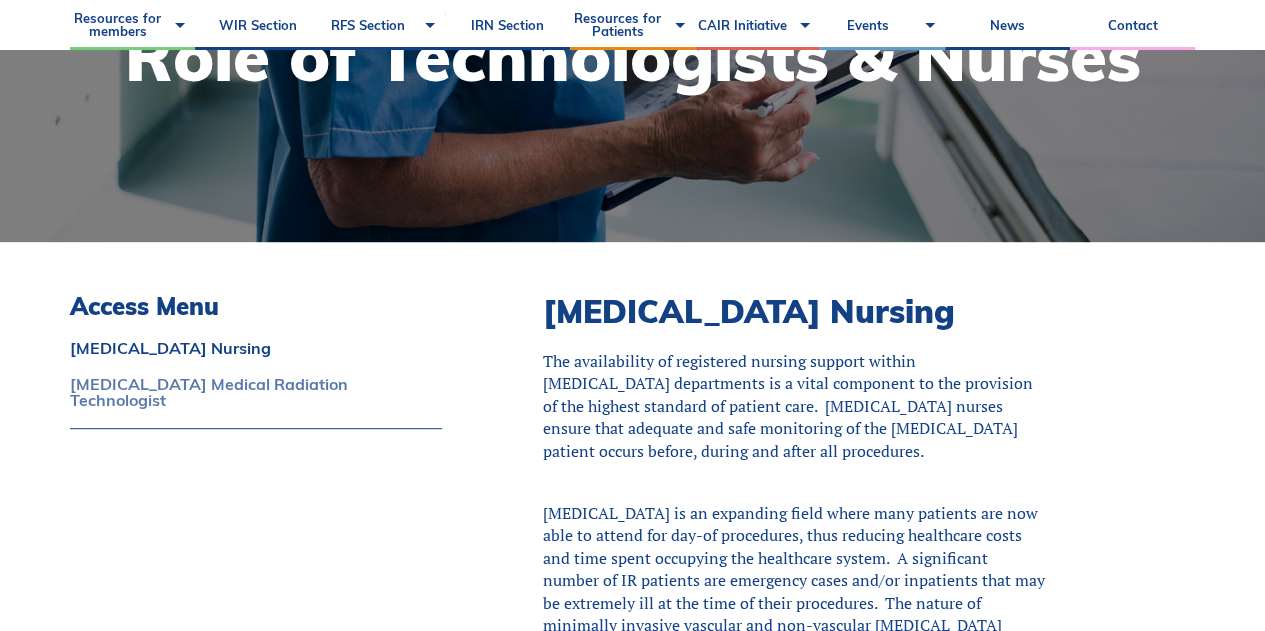 click on "[MEDICAL_DATA] Medical Radiation Technologist" at bounding box center (256, 392) 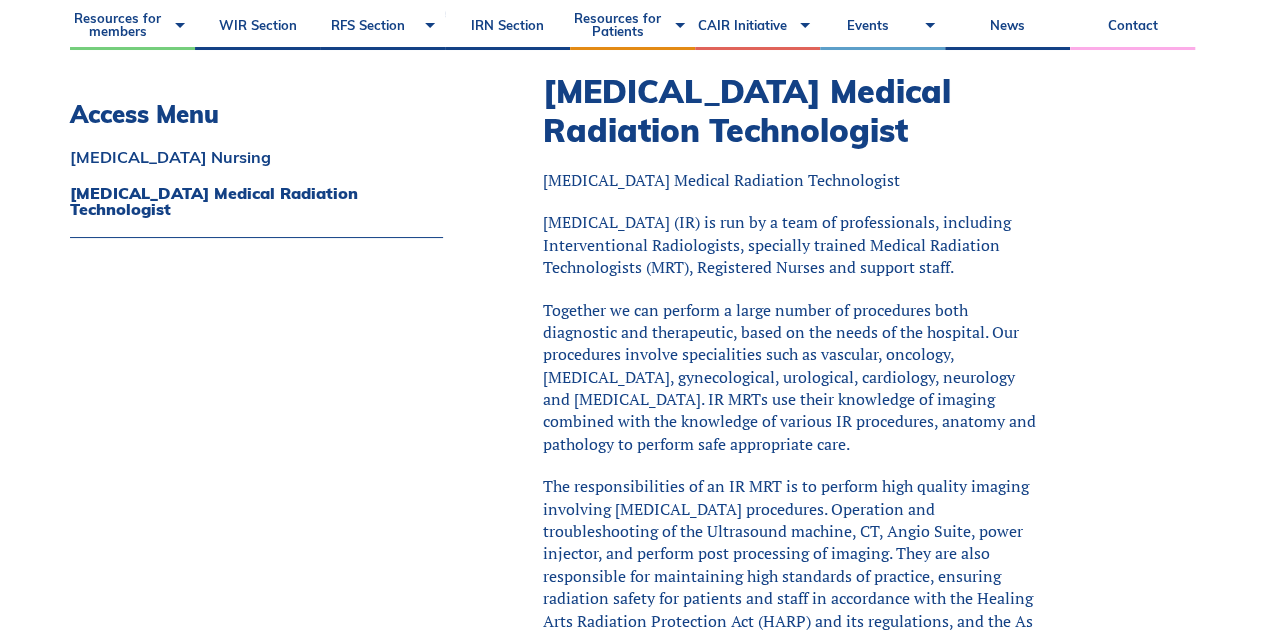 scroll, scrollTop: 2006, scrollLeft: 0, axis: vertical 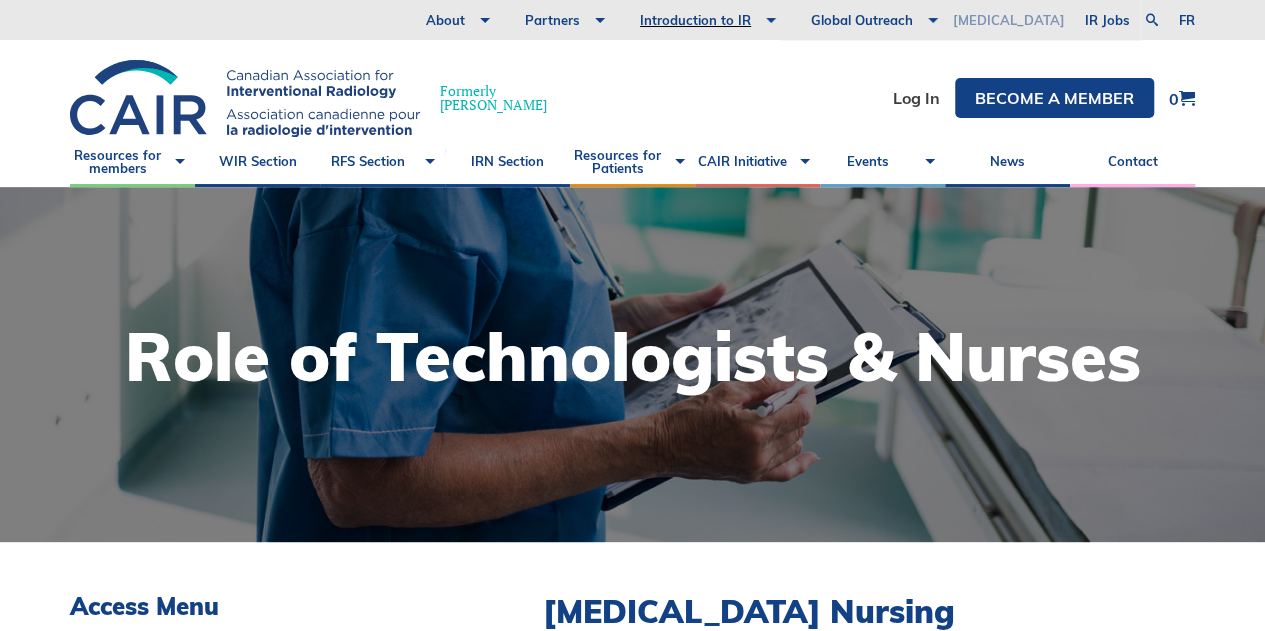 drag, startPoint x: 1022, startPoint y: 255, endPoint x: 1024, endPoint y: 7, distance: 248.00807 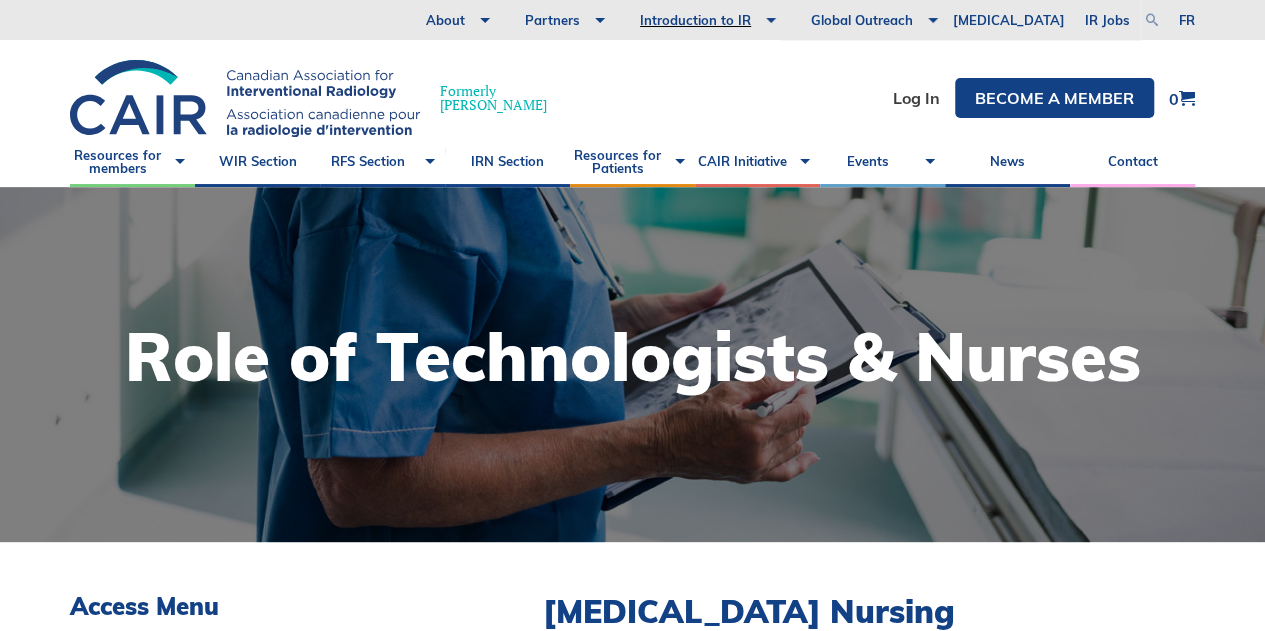 click on "About
Vision and Mission
Board of Directors
Annual Reports
Financial Statements
History
Volunteer with us
Partners
Our Partners
Virtual Exhibit Hall
Allies
Introduction to IR
Resident, Fellow, and Student Section
Technologists & Nurses
Medical Students
Global Outreach
Global Outreach:  The Road 2 IR in Tanzania
COVID-19
IR Jobs
fr" at bounding box center [632, 20] 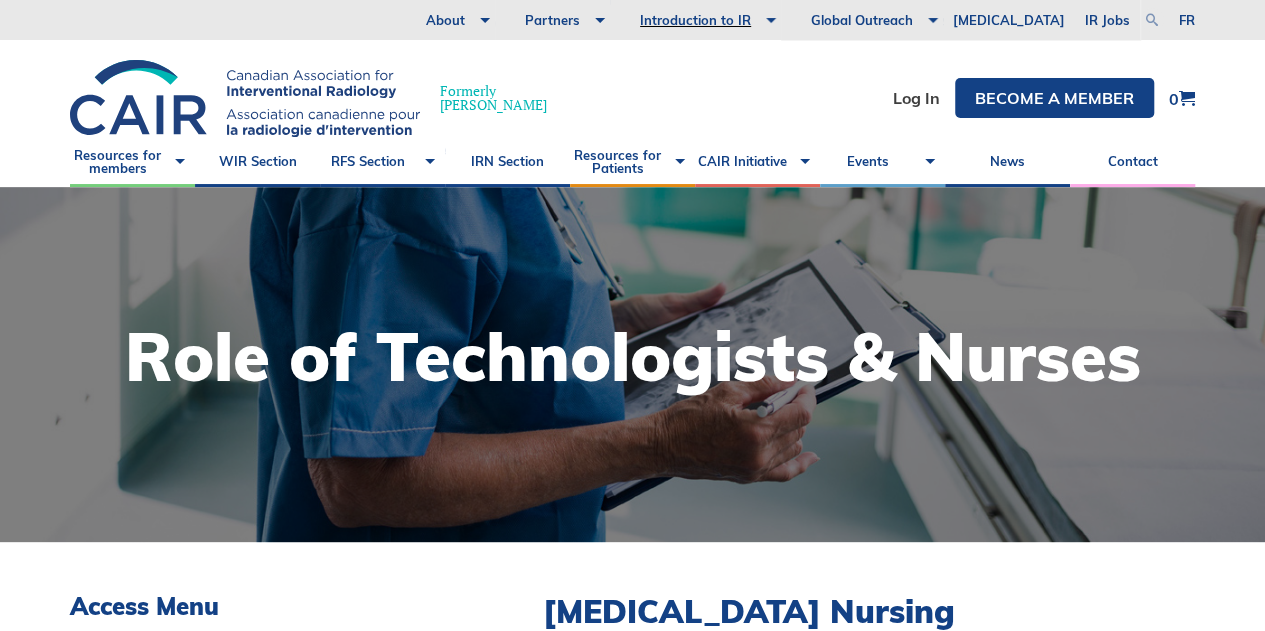 click at bounding box center [1152, 20] 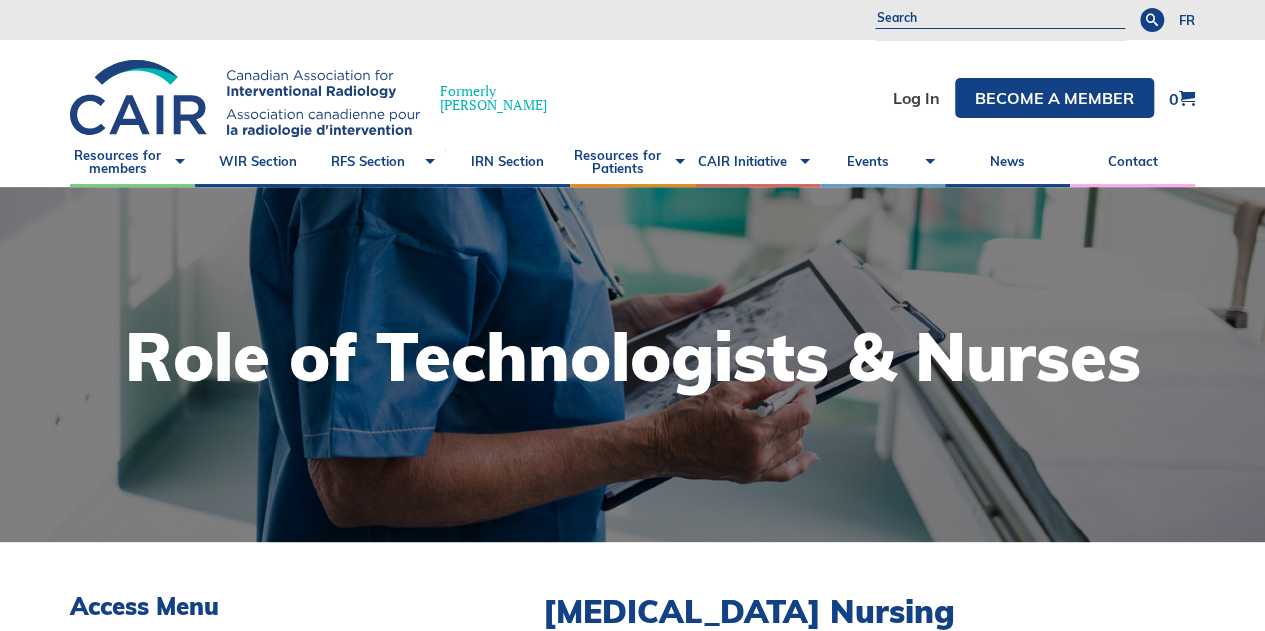 click at bounding box center [1000, 19] 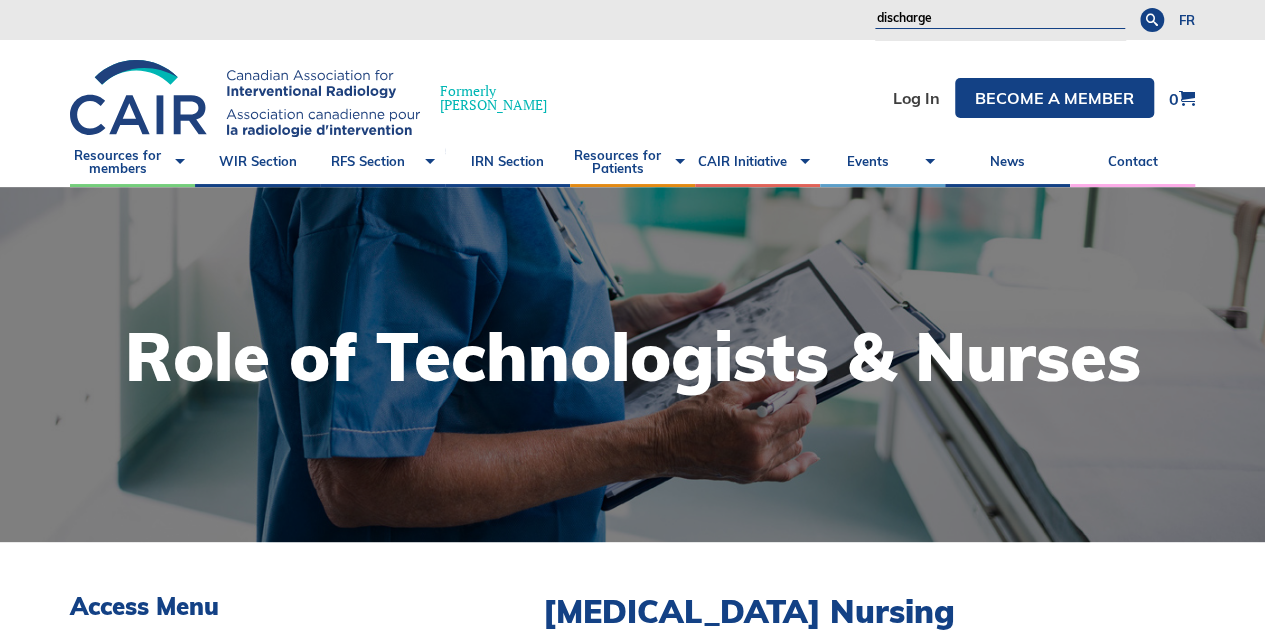 type on "discharge" 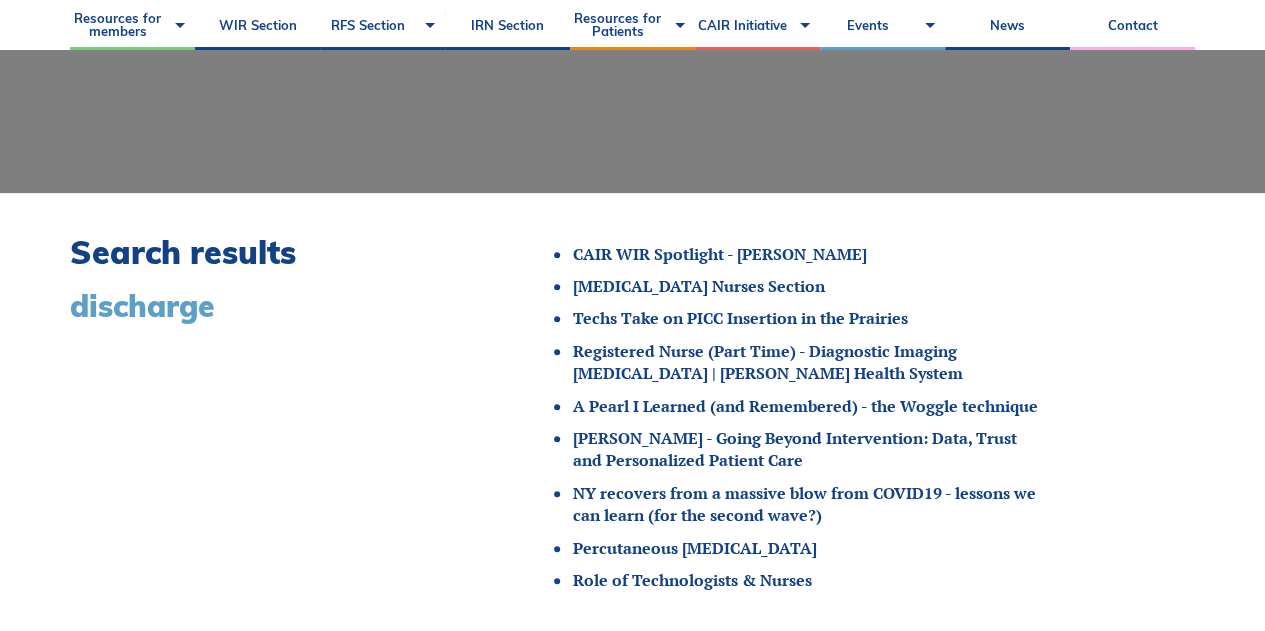 scroll, scrollTop: 500, scrollLeft: 0, axis: vertical 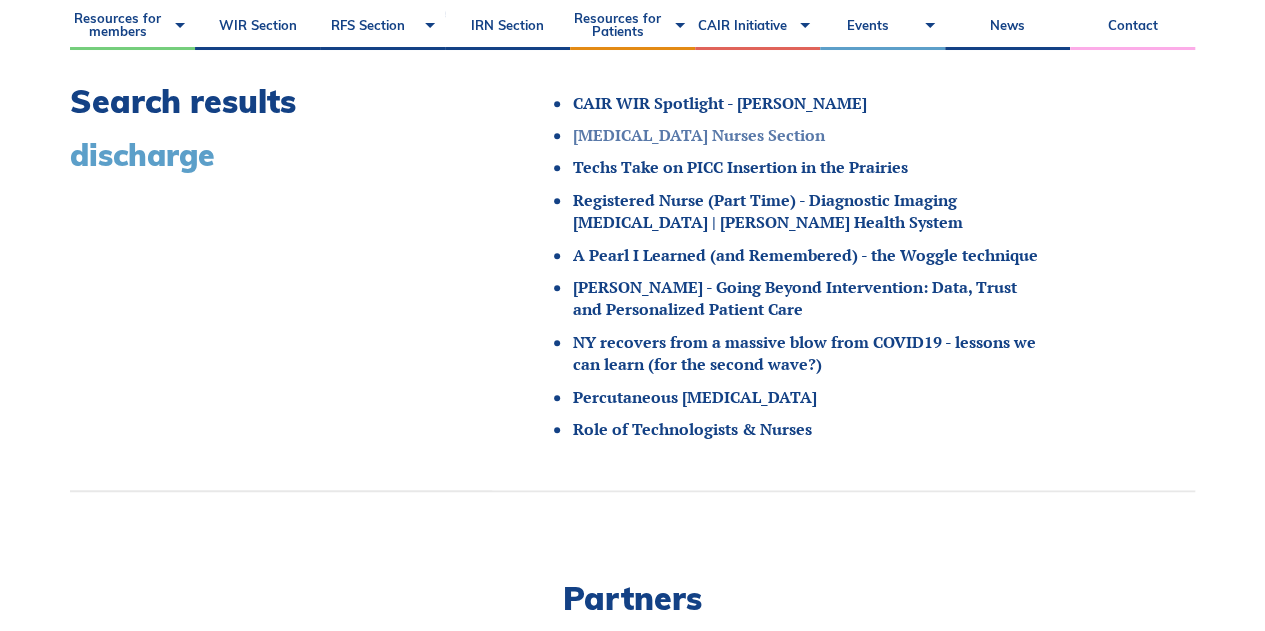 click on "[MEDICAL_DATA] Nurses Section" at bounding box center [698, 135] 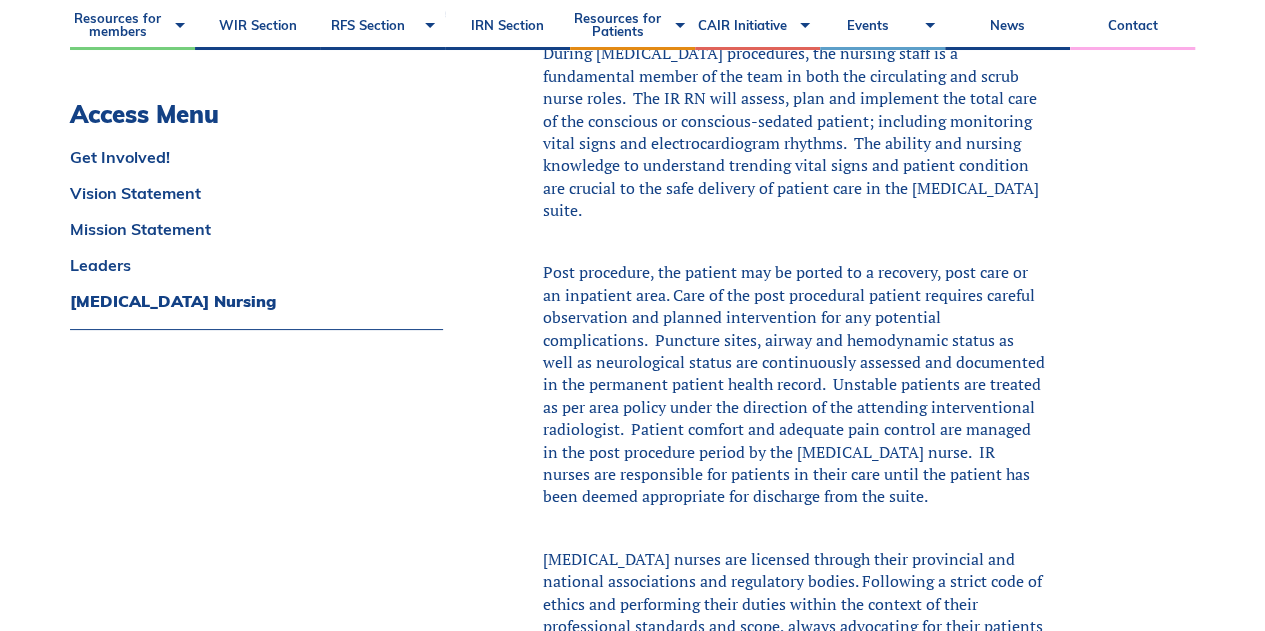 scroll, scrollTop: 3686, scrollLeft: 0, axis: vertical 